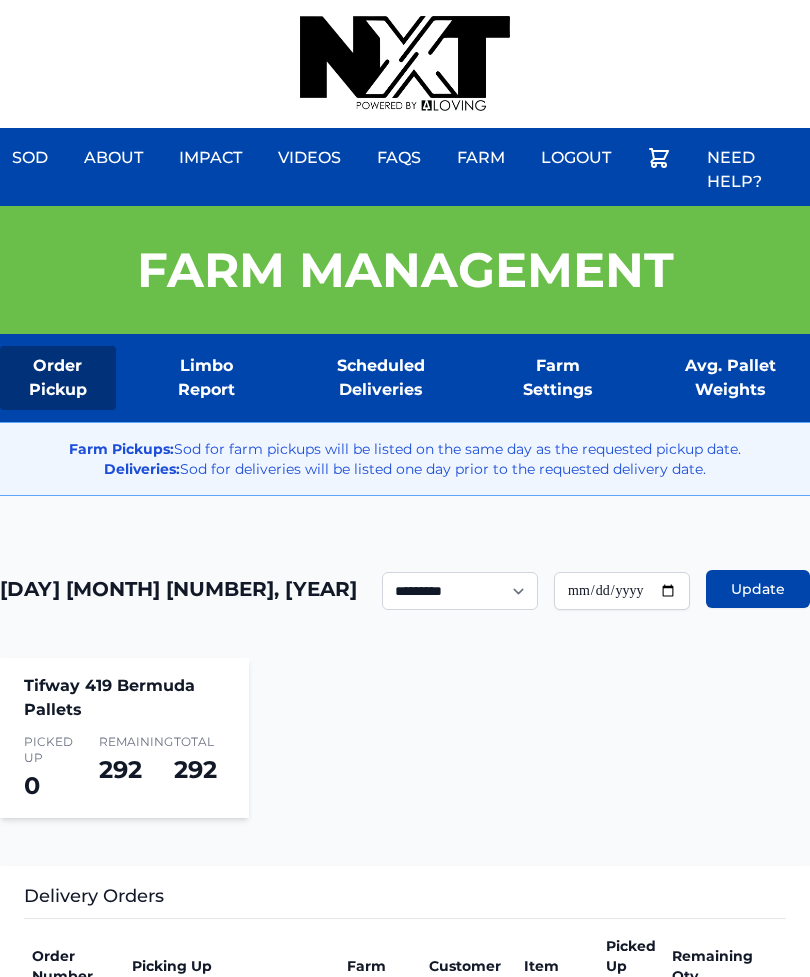 scroll, scrollTop: 51, scrollLeft: 0, axis: vertical 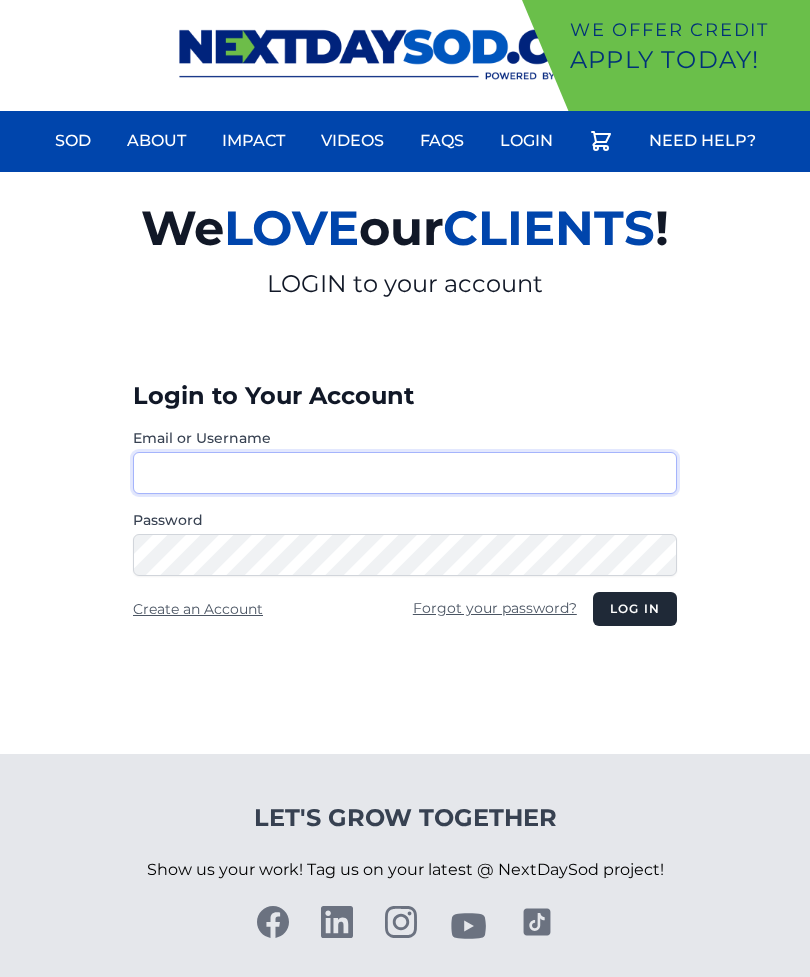 click on "Email or Username" at bounding box center [405, 473] 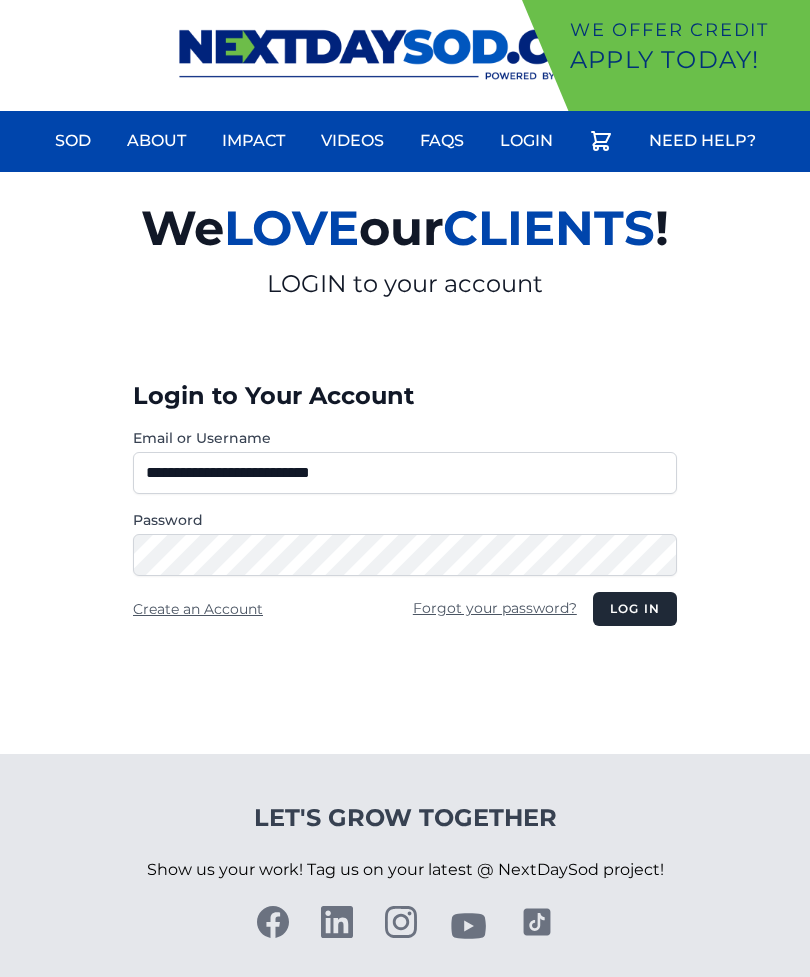 click on "Log in" at bounding box center [635, 609] 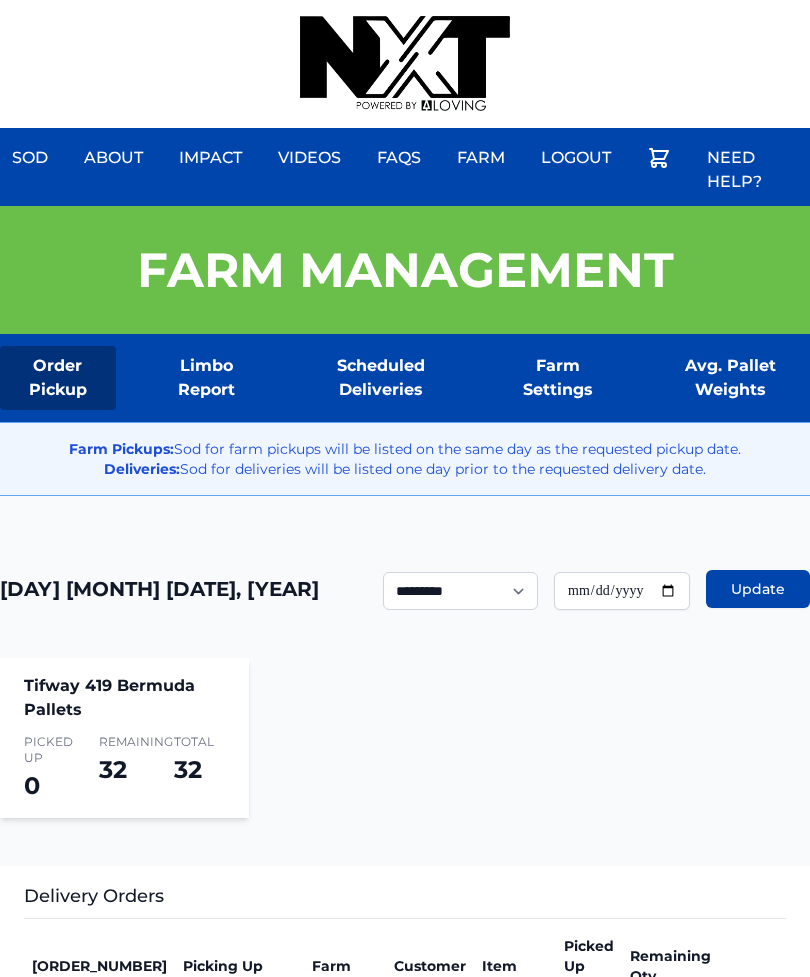scroll, scrollTop: 0, scrollLeft: 0, axis: both 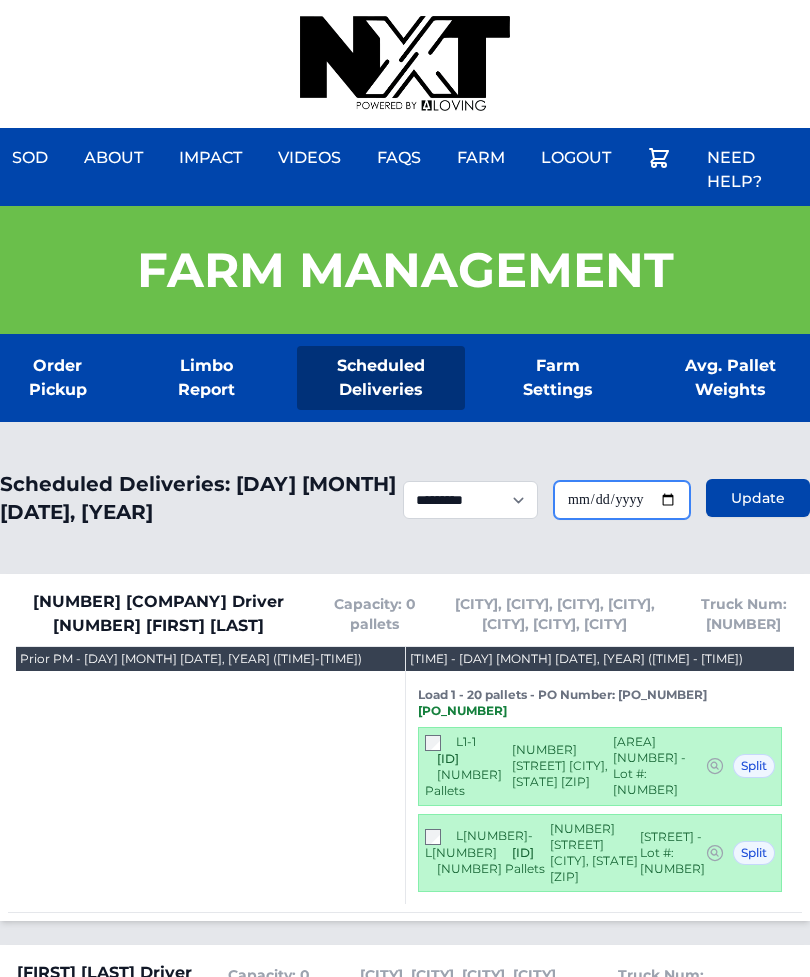 click on "**********" at bounding box center [622, 500] 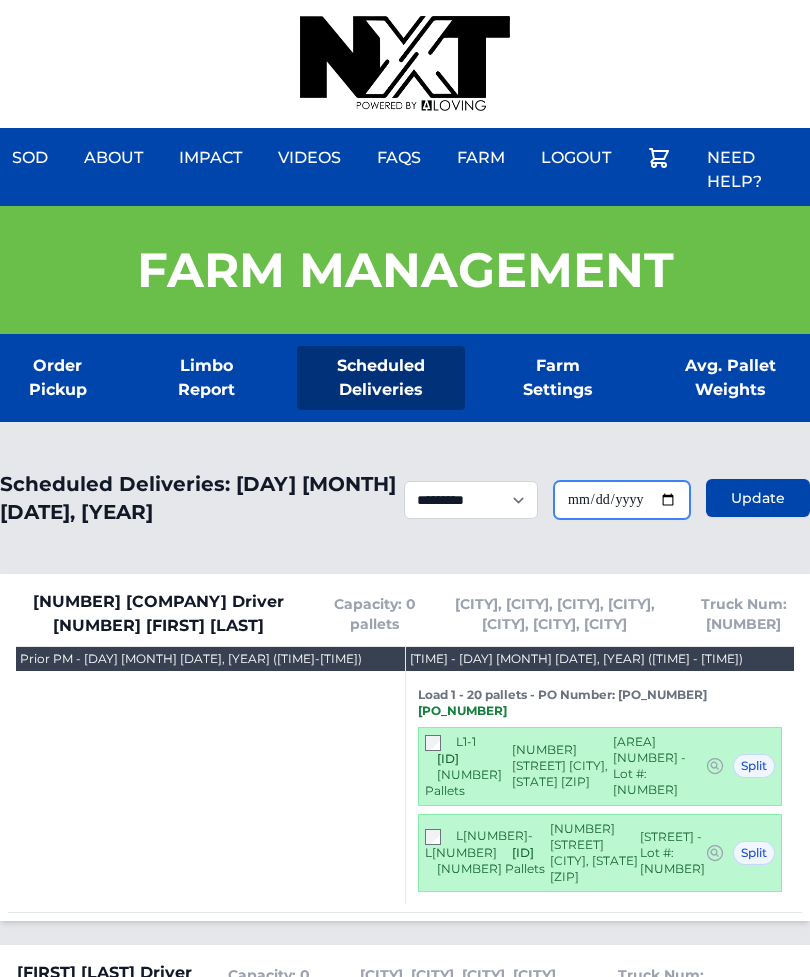type on "**********" 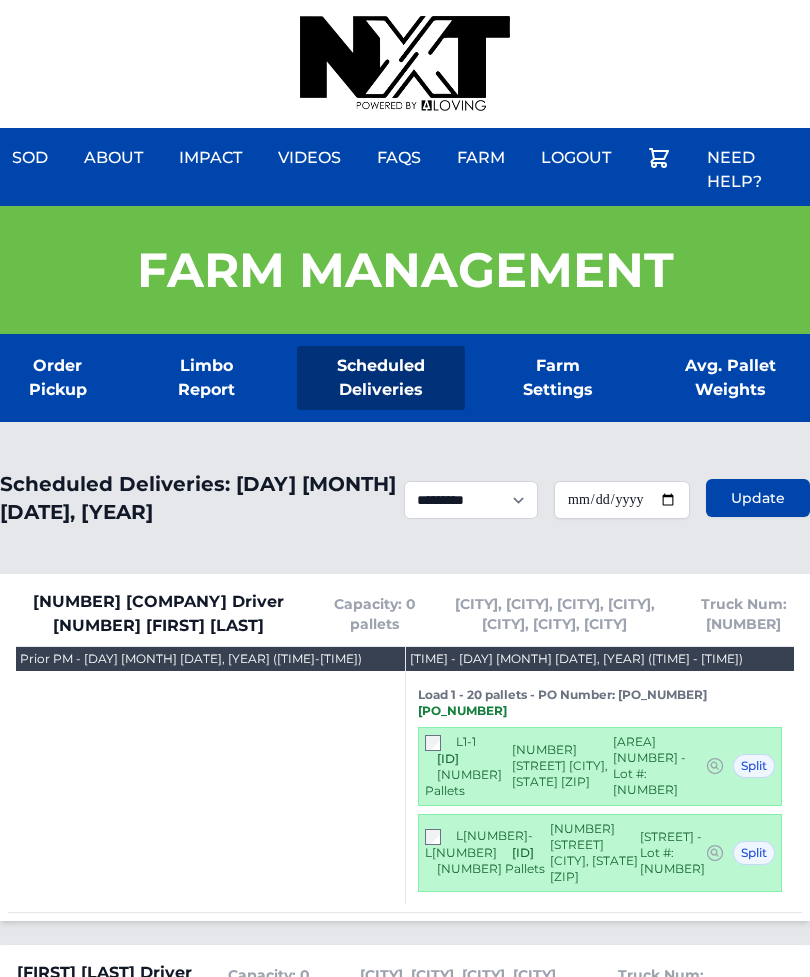 click on "Update" at bounding box center (758, 498) 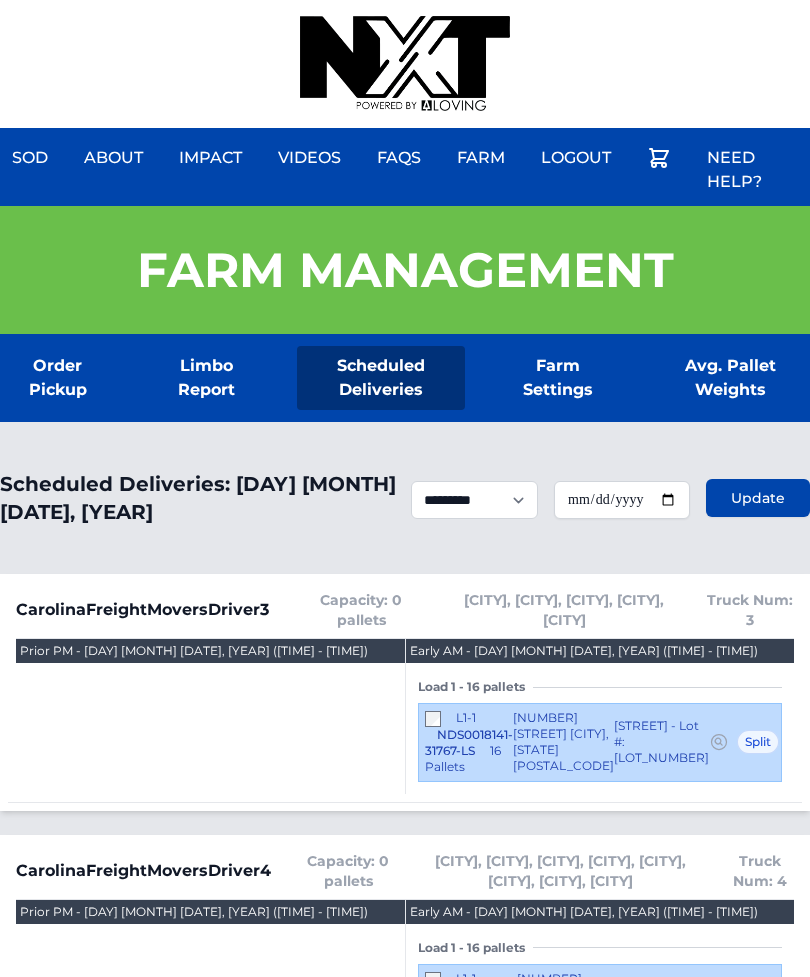 scroll, scrollTop: 0, scrollLeft: 0, axis: both 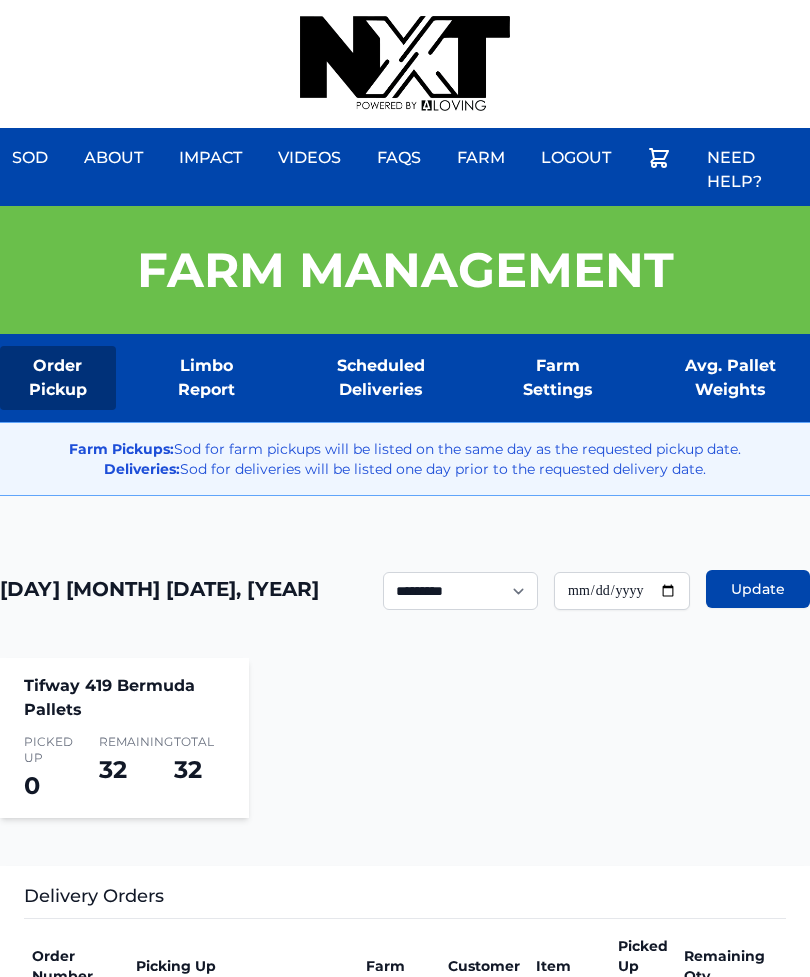 click on "**********" at bounding box center (622, 591) 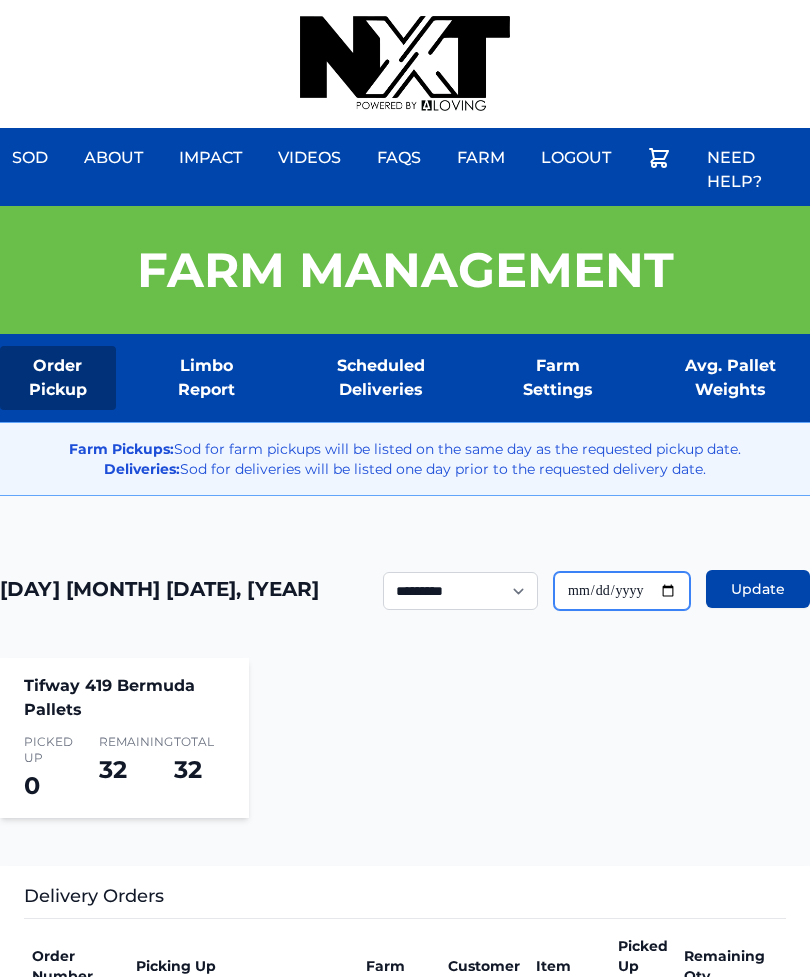 type on "**********" 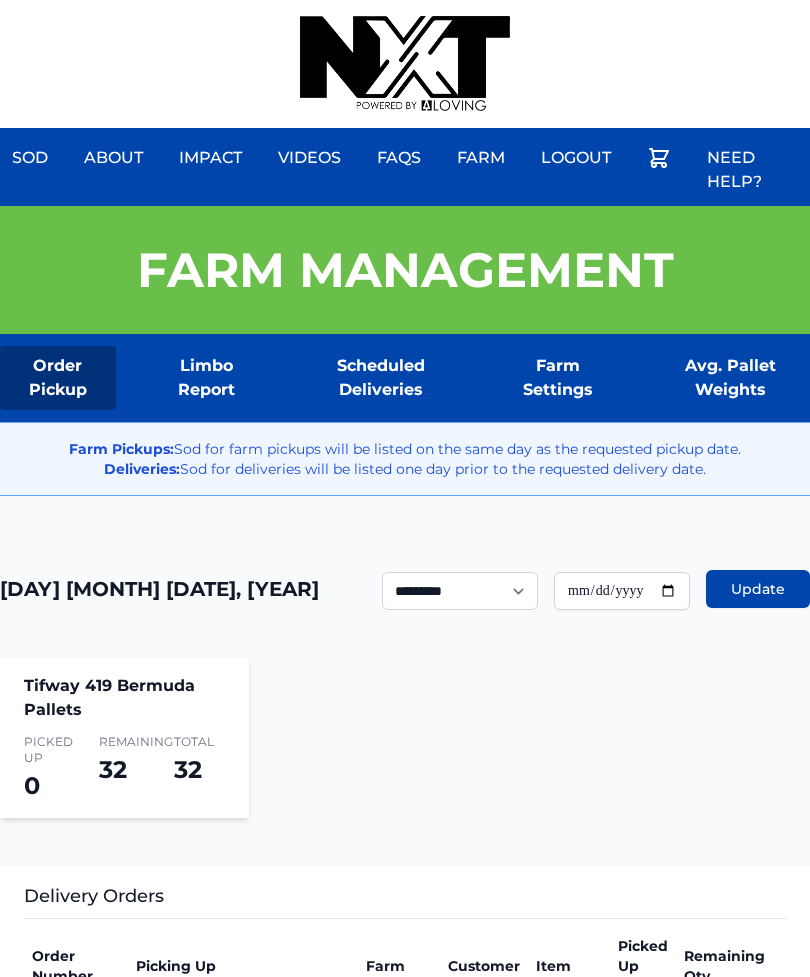 click on "Update" at bounding box center (758, 589) 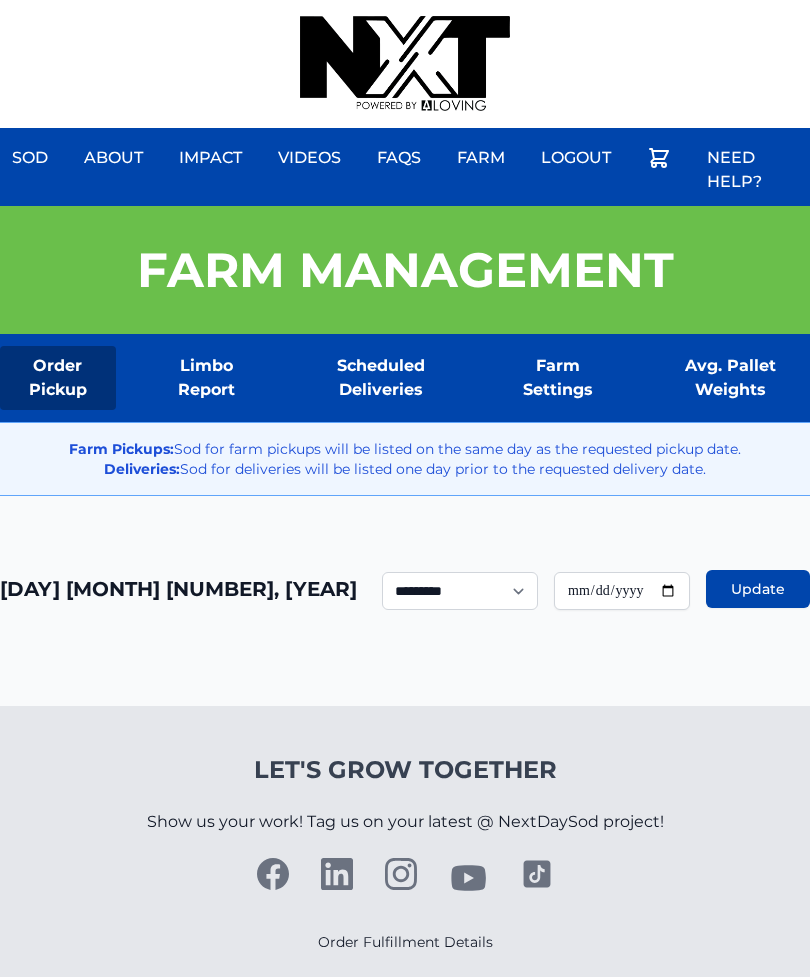 scroll, scrollTop: 0, scrollLeft: 0, axis: both 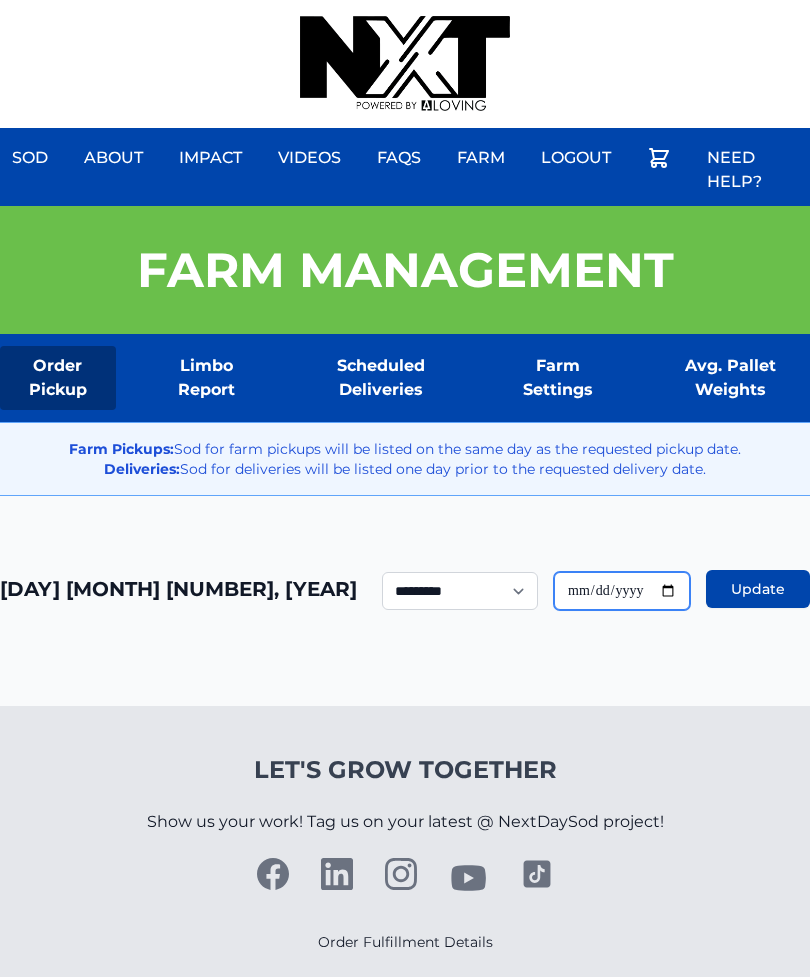 type on "**********" 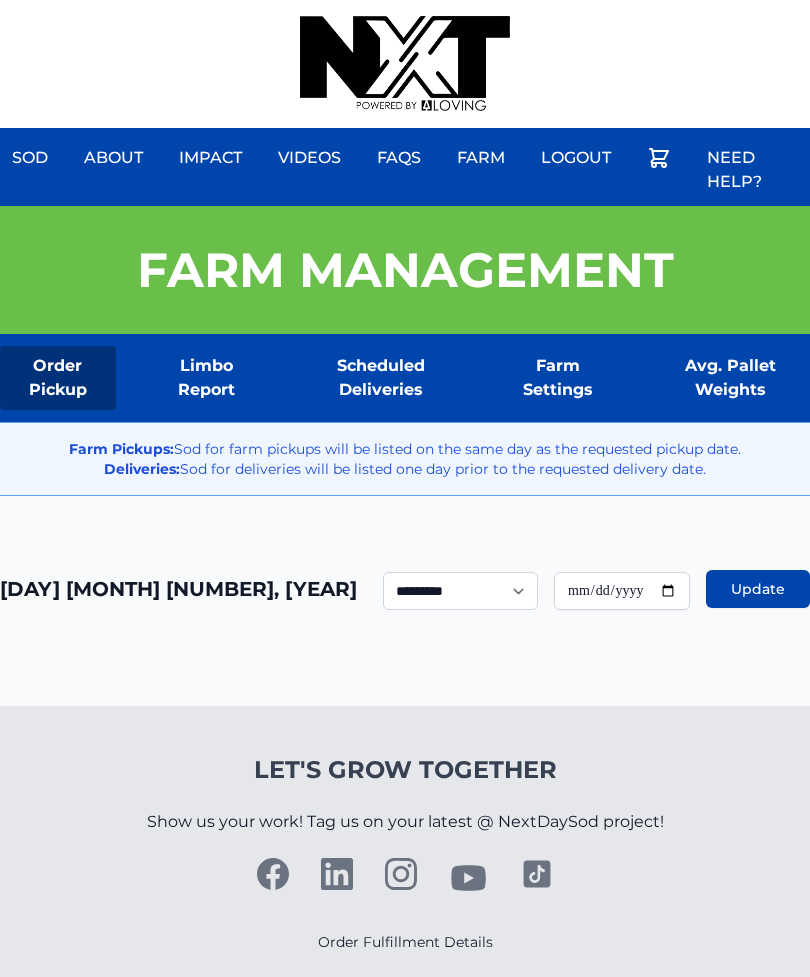 click on "Show us your work! Tag us on your latest @ NextDaySod project!" at bounding box center [405, 822] 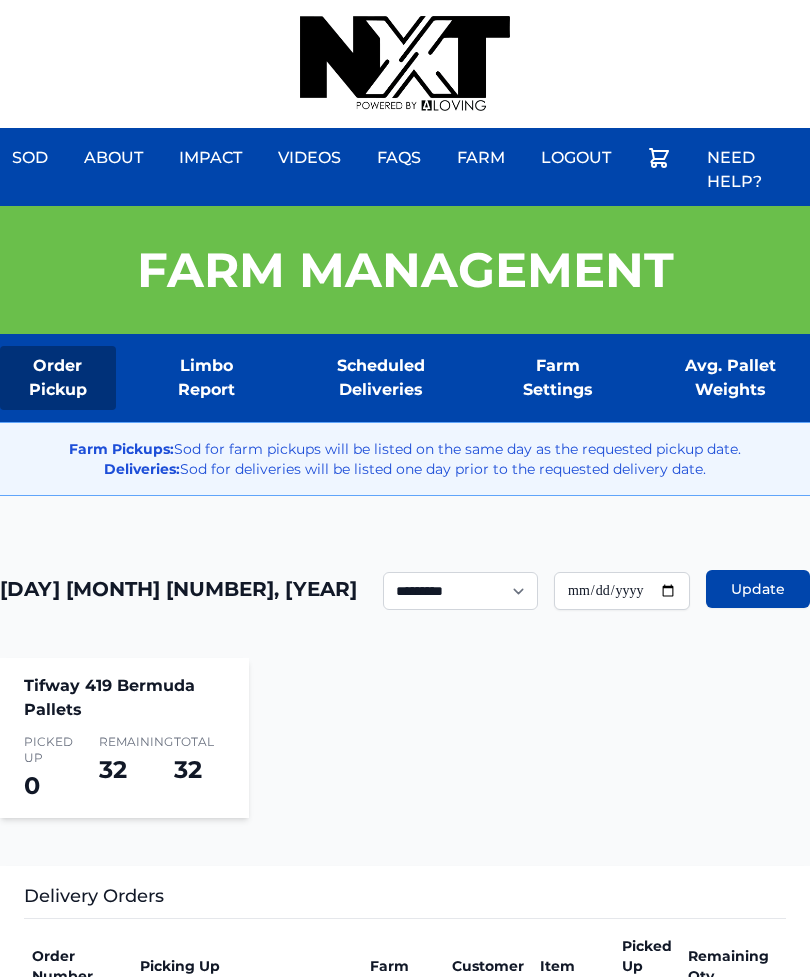 scroll, scrollTop: 0, scrollLeft: 0, axis: both 